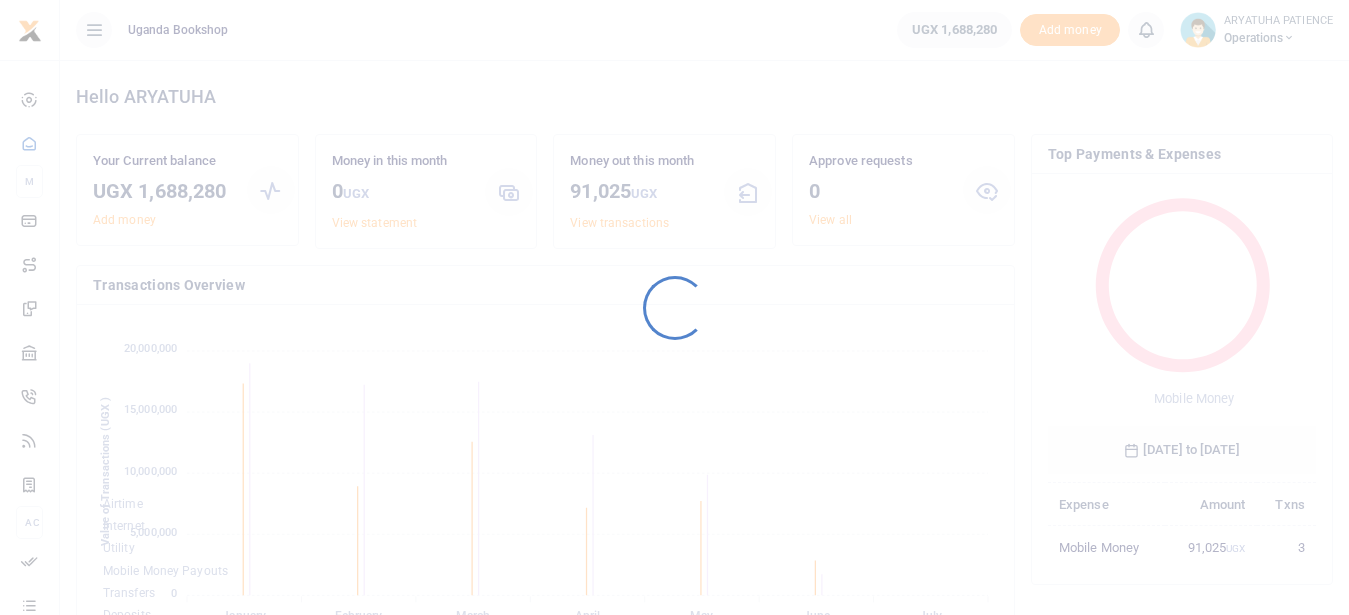 scroll, scrollTop: 0, scrollLeft: 0, axis: both 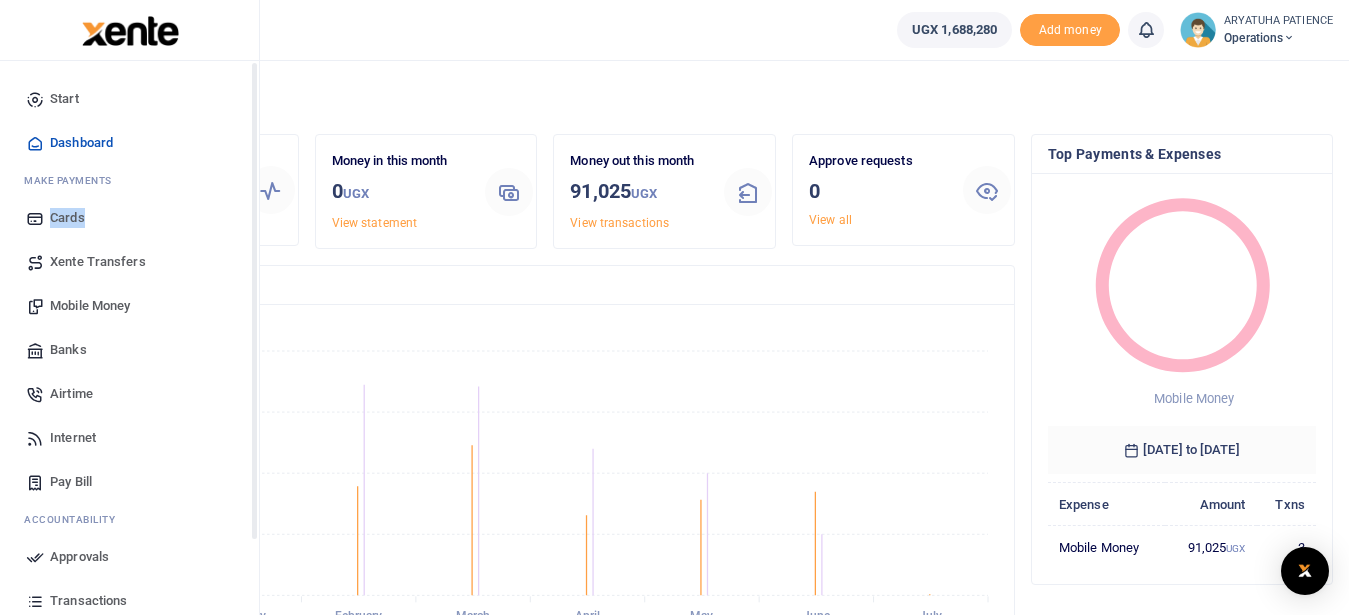 drag, startPoint x: 0, startPoint y: 287, endPoint x: 17, endPoint y: 280, distance: 18.384777 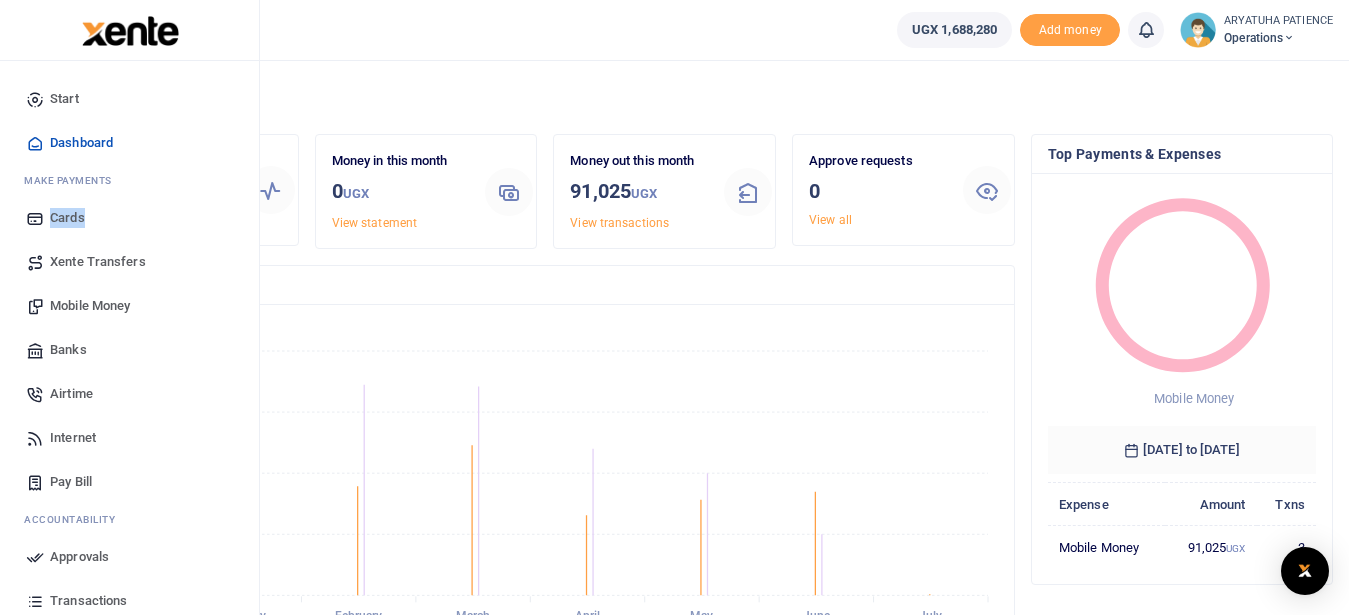 click on "Mobile Money" at bounding box center (90, 306) 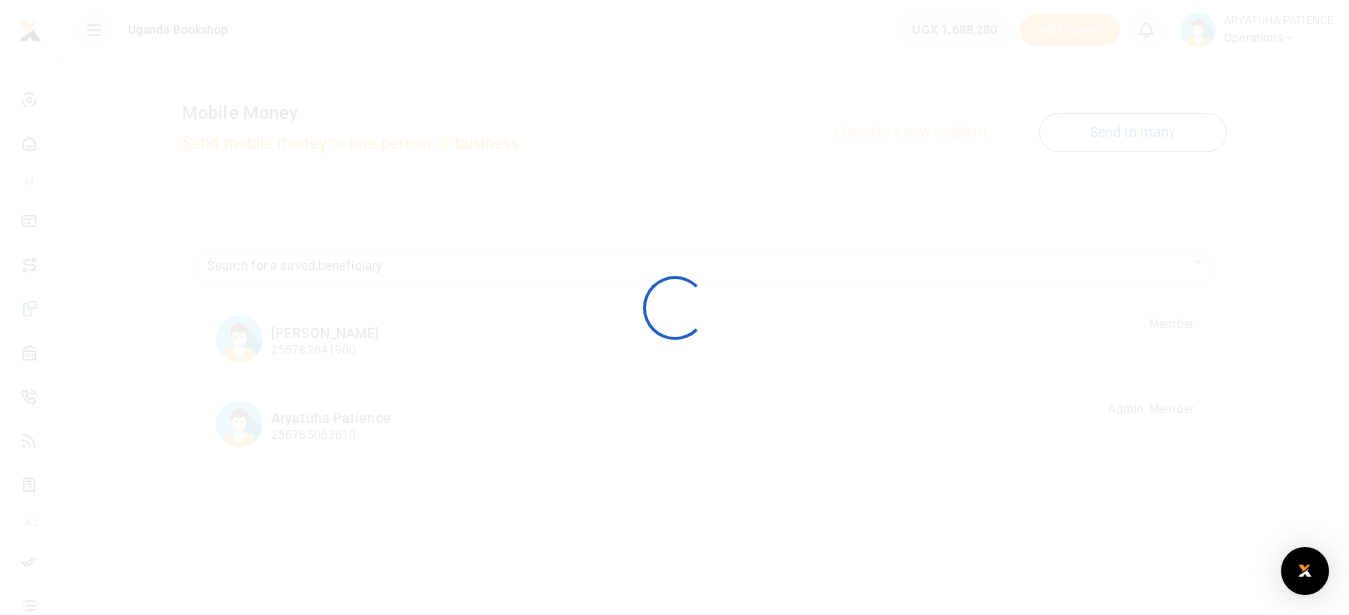 scroll, scrollTop: 0, scrollLeft: 0, axis: both 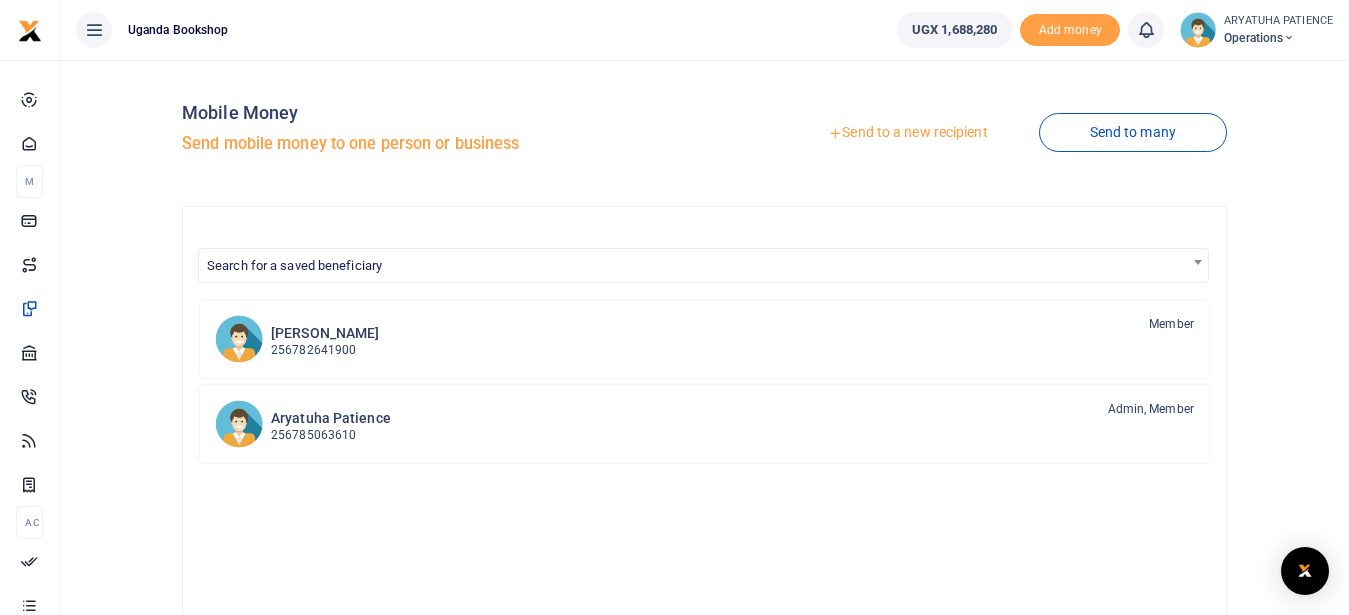 click on "Send to a new recipient" at bounding box center [907, 133] 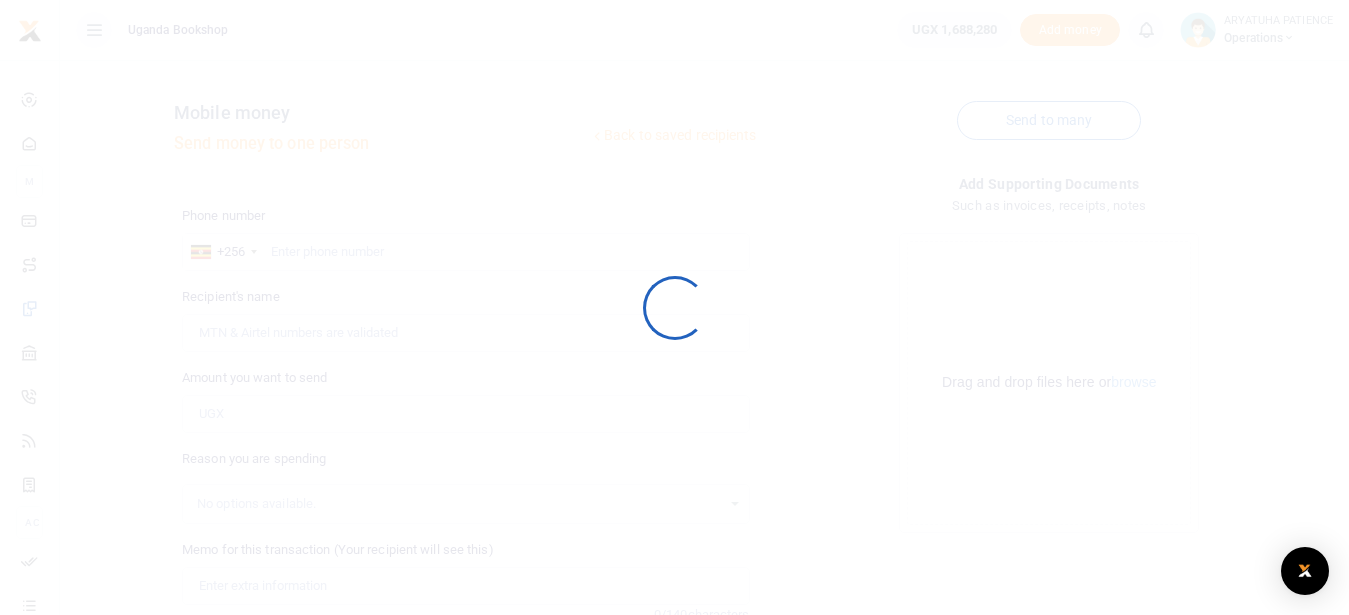 scroll, scrollTop: 0, scrollLeft: 0, axis: both 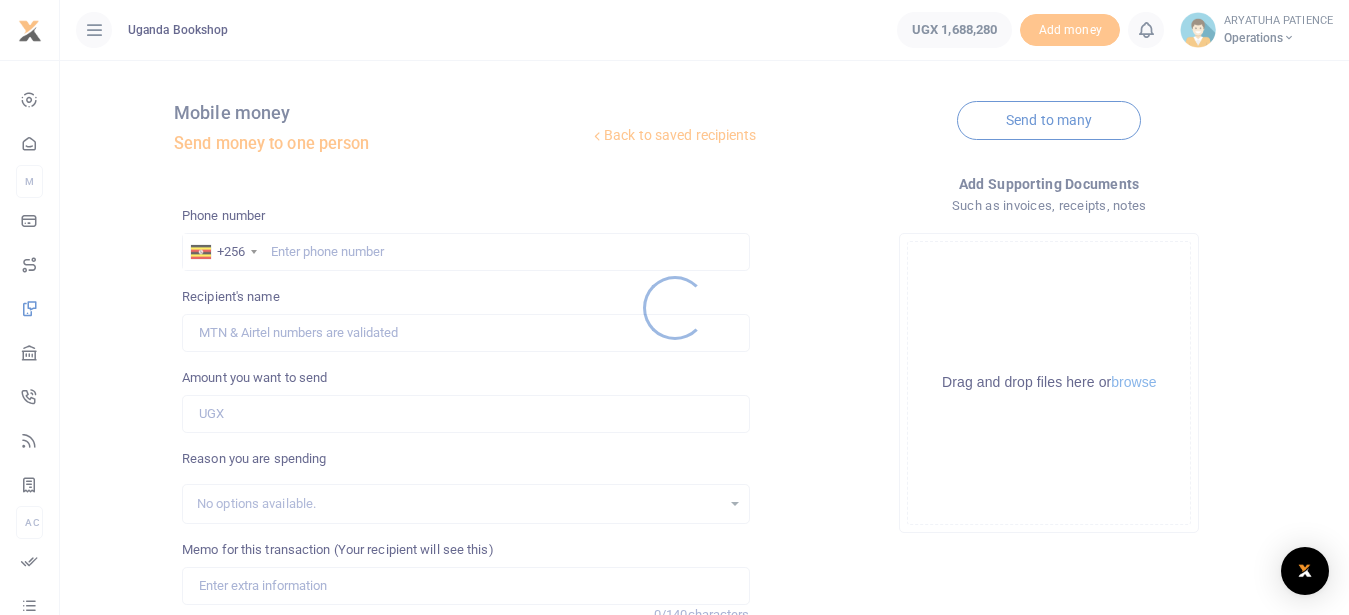 click at bounding box center [674, 307] 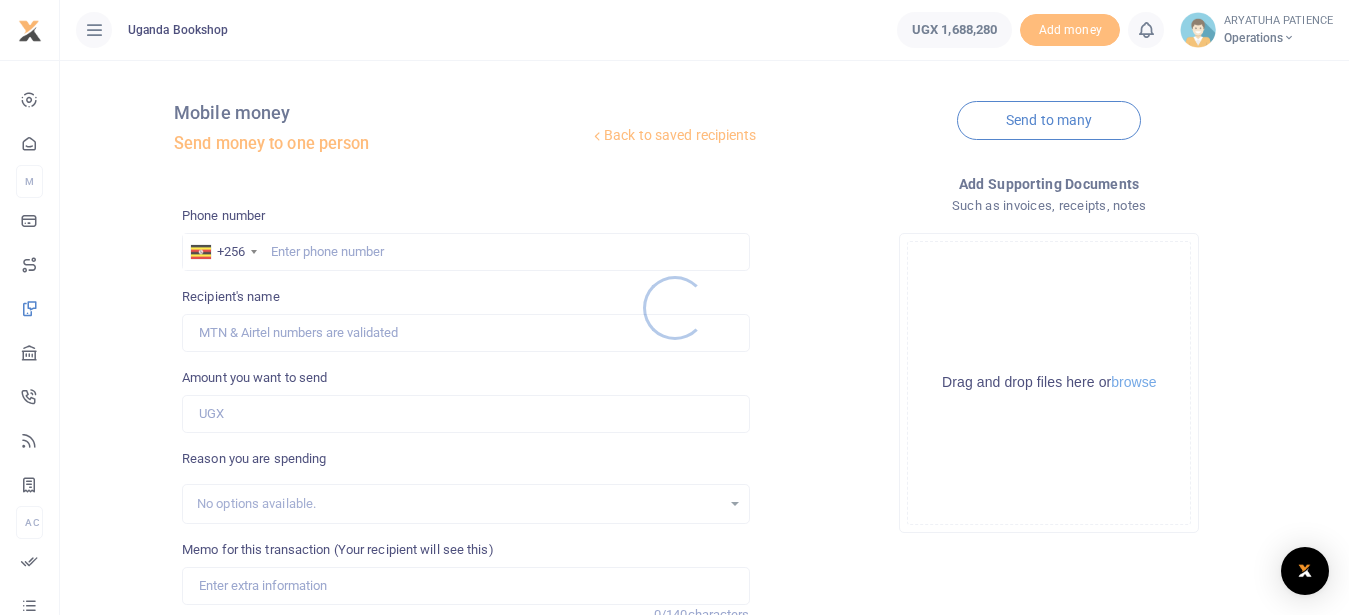click at bounding box center (674, 307) 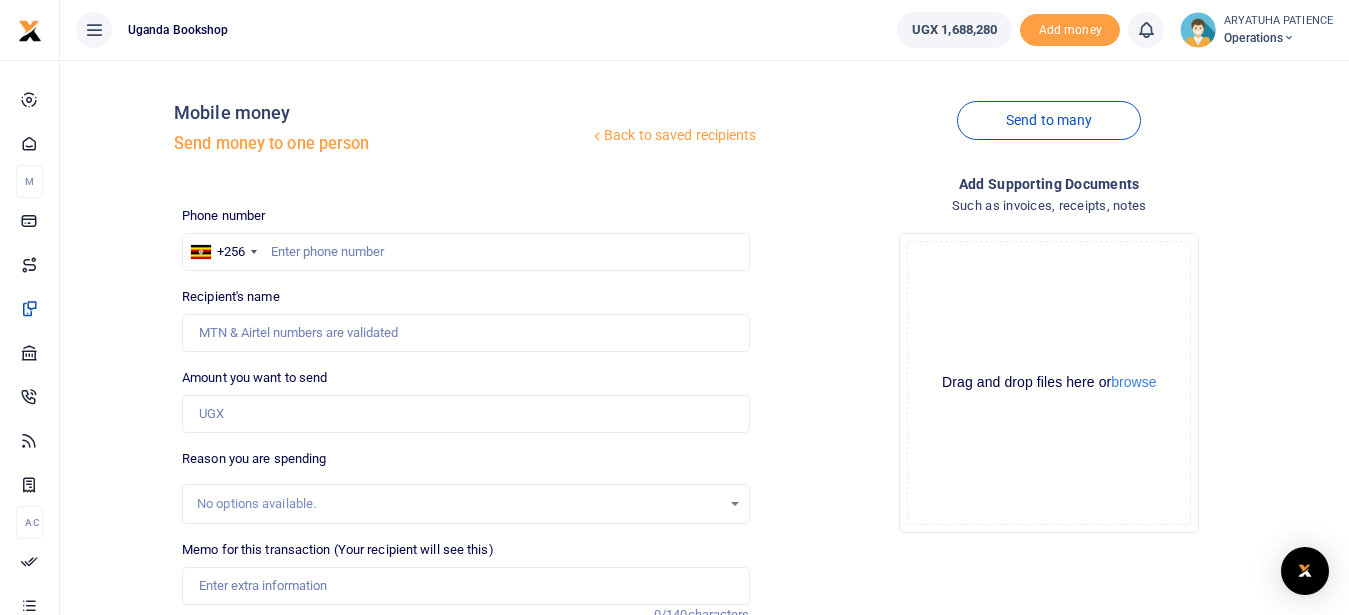 click at bounding box center [674, 307] 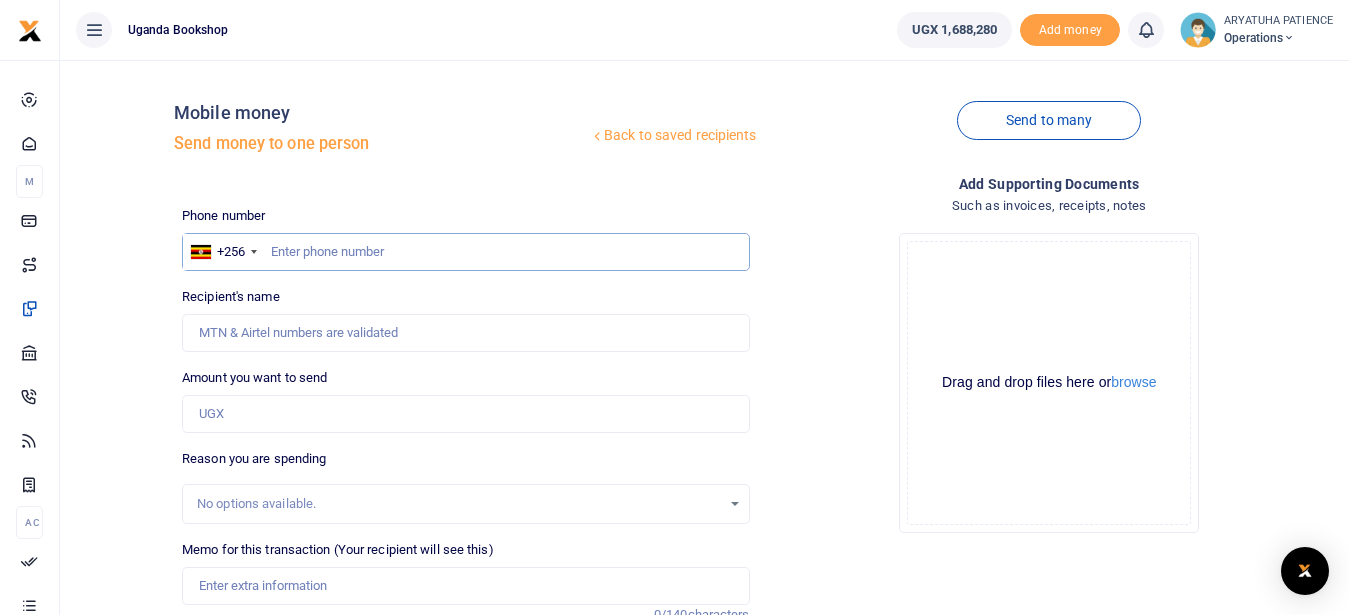 click at bounding box center (465, 252) 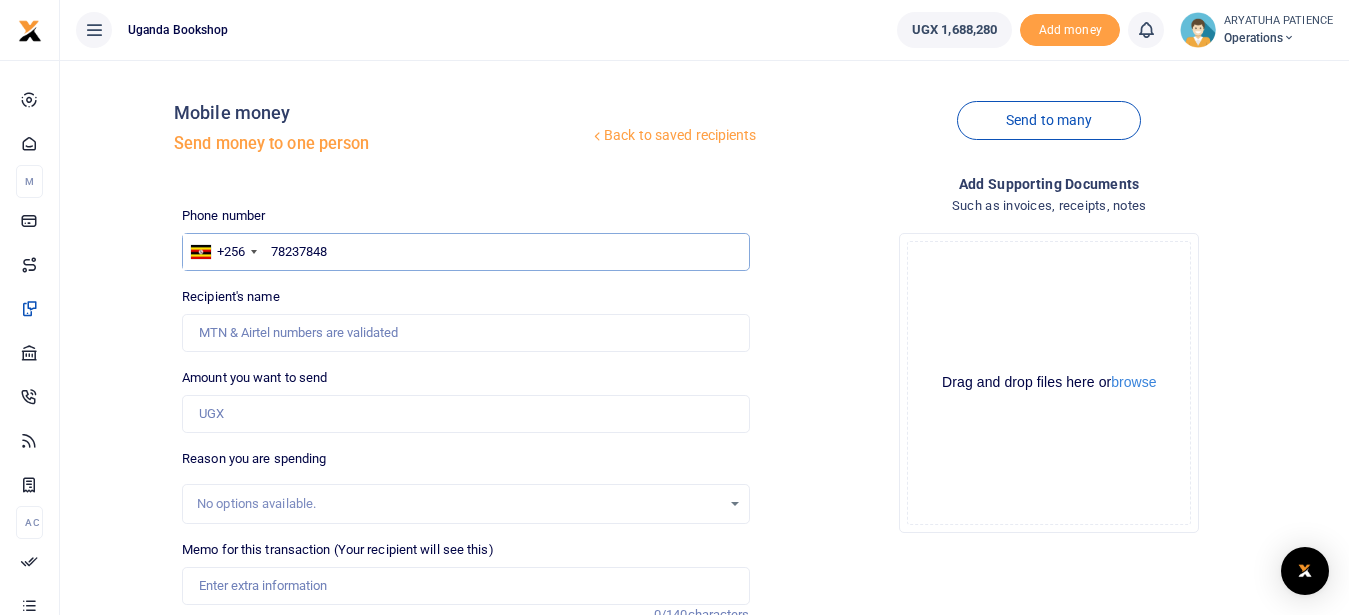 type on "782378485" 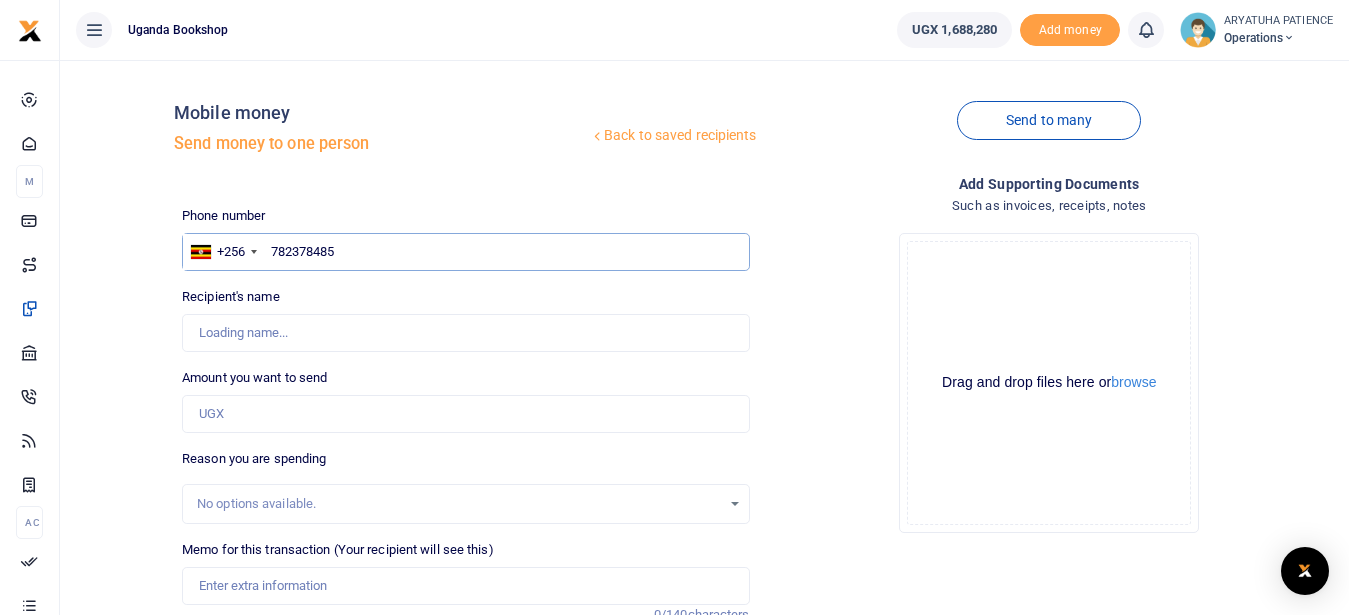 type on "Henry Ssengonge" 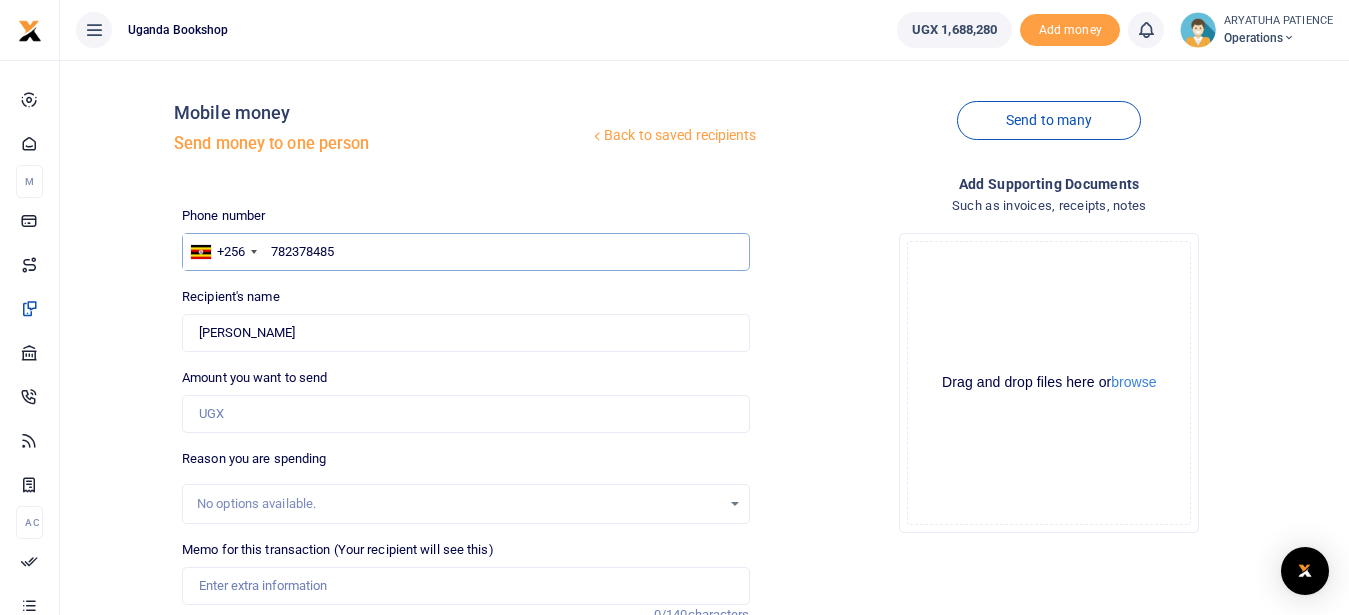 type on "782378485" 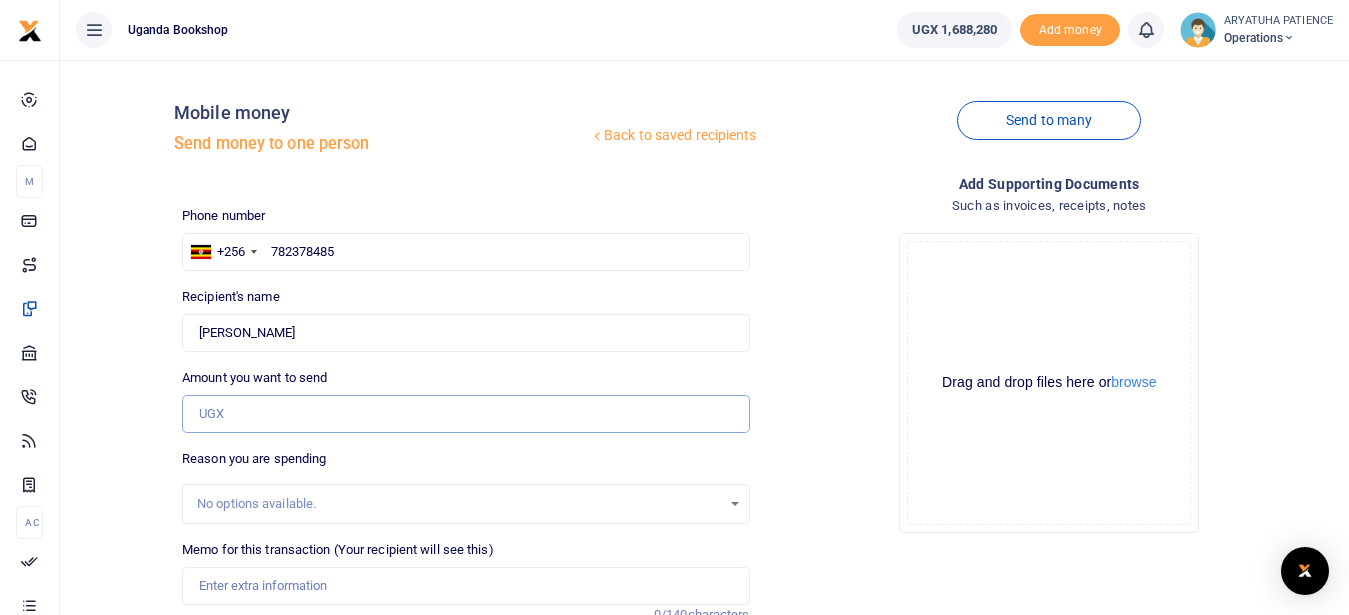 click on "Amount you want to send" at bounding box center (465, 414) 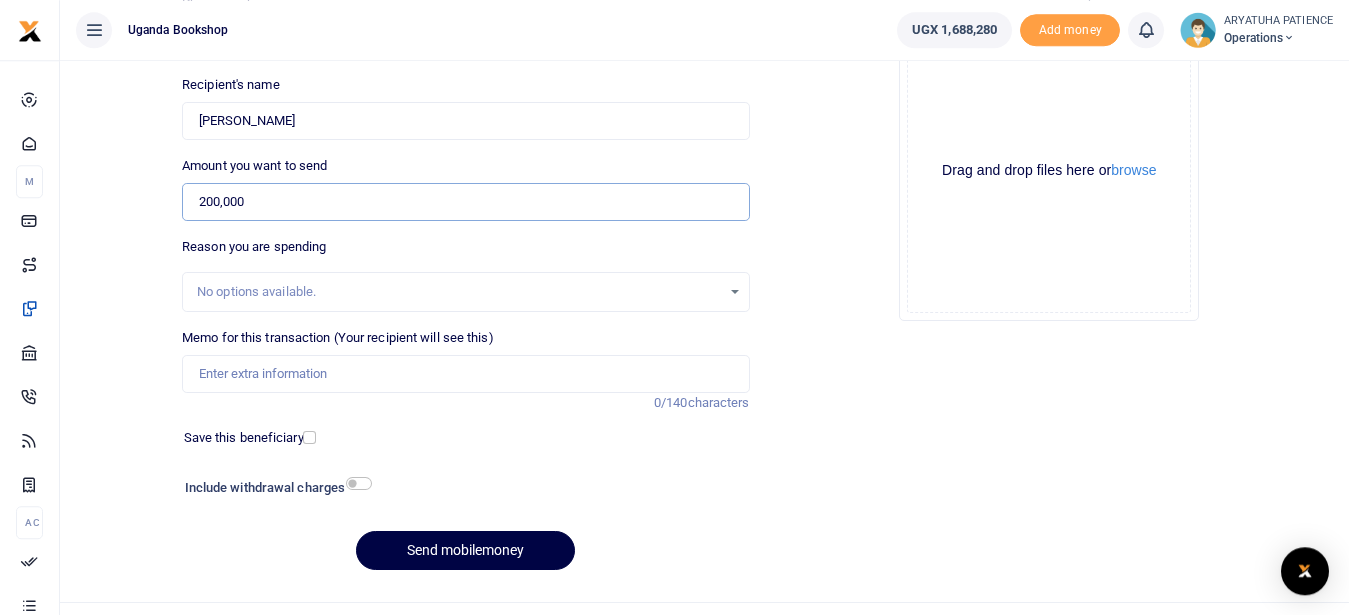 scroll, scrollTop: 251, scrollLeft: 0, axis: vertical 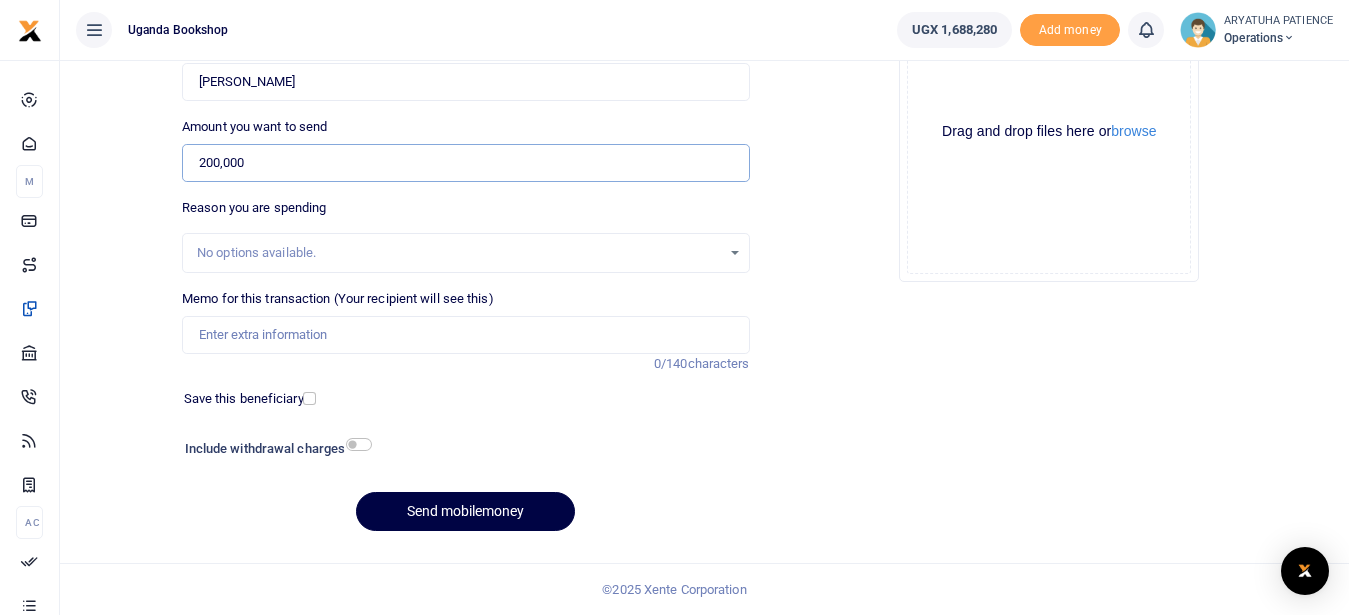 type on "200,000" 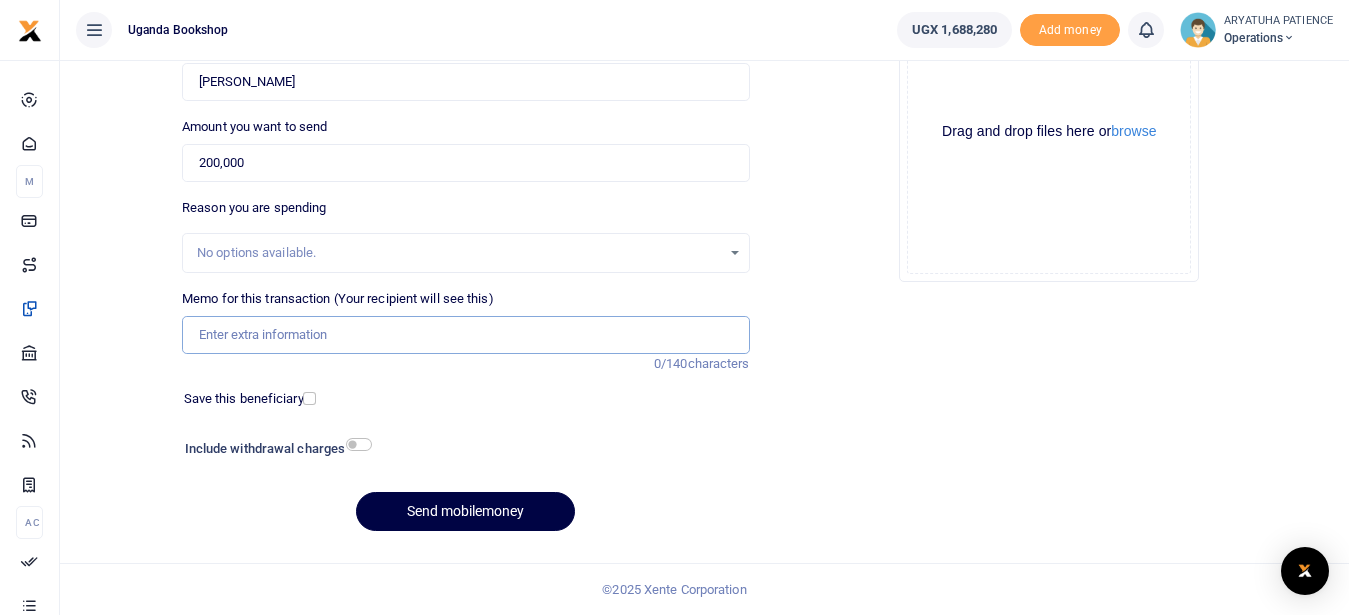 click on "Memo for this transaction (Your recipient will see this)" at bounding box center (465, 335) 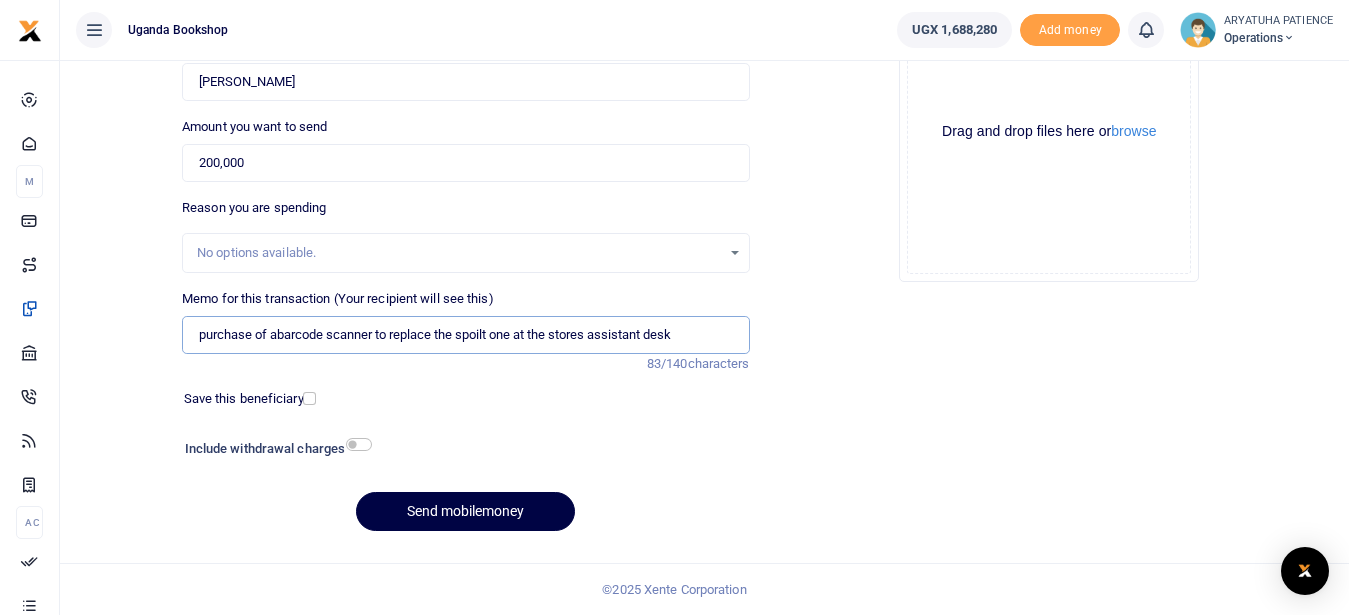 type on "purchase of abarcode scanner to replace the spoilt one at the stores assistant desk" 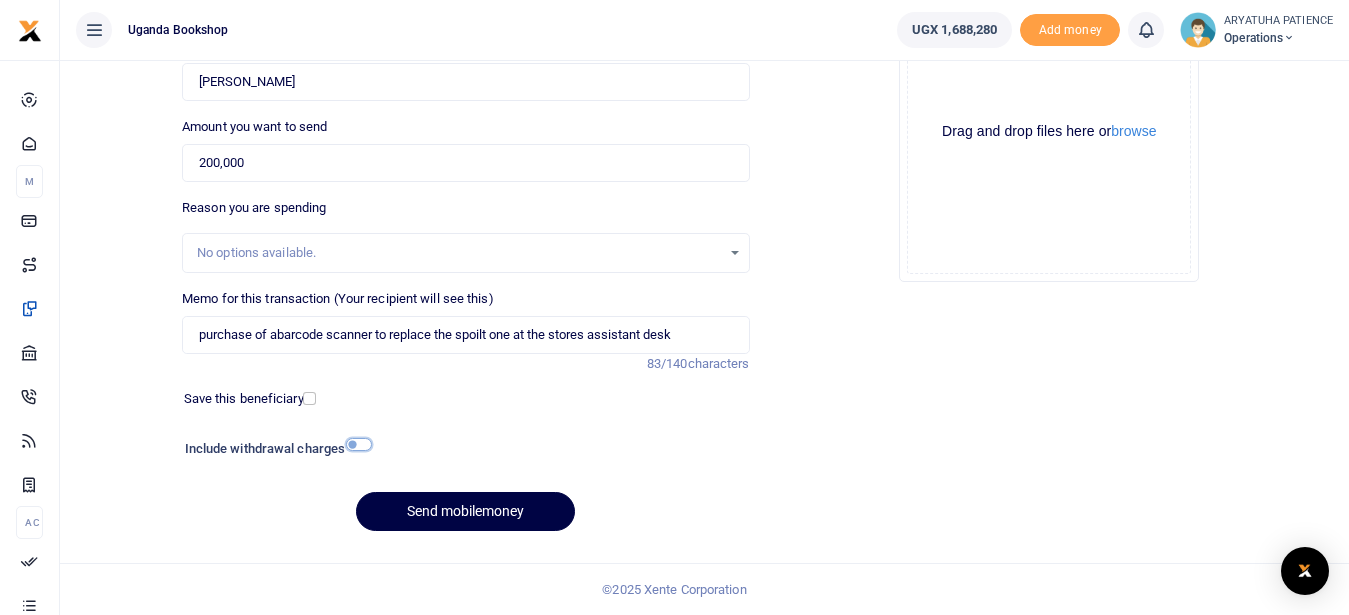 click at bounding box center [359, 444] 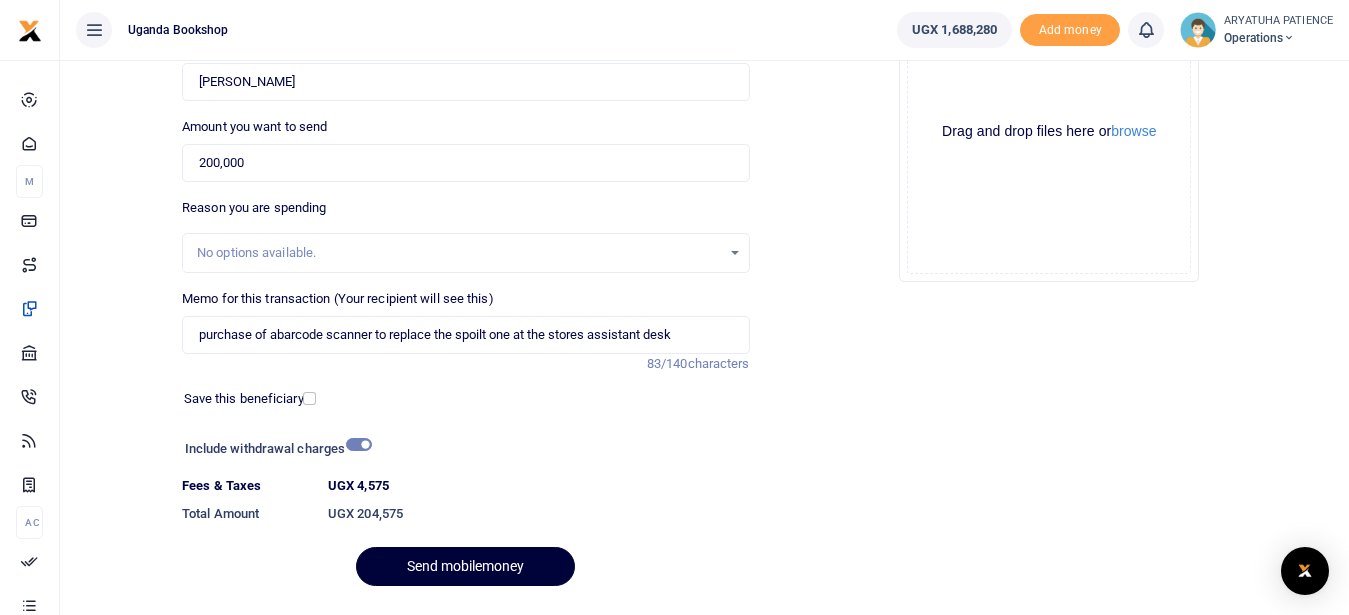 click on "Send mobilemoney" at bounding box center (465, 566) 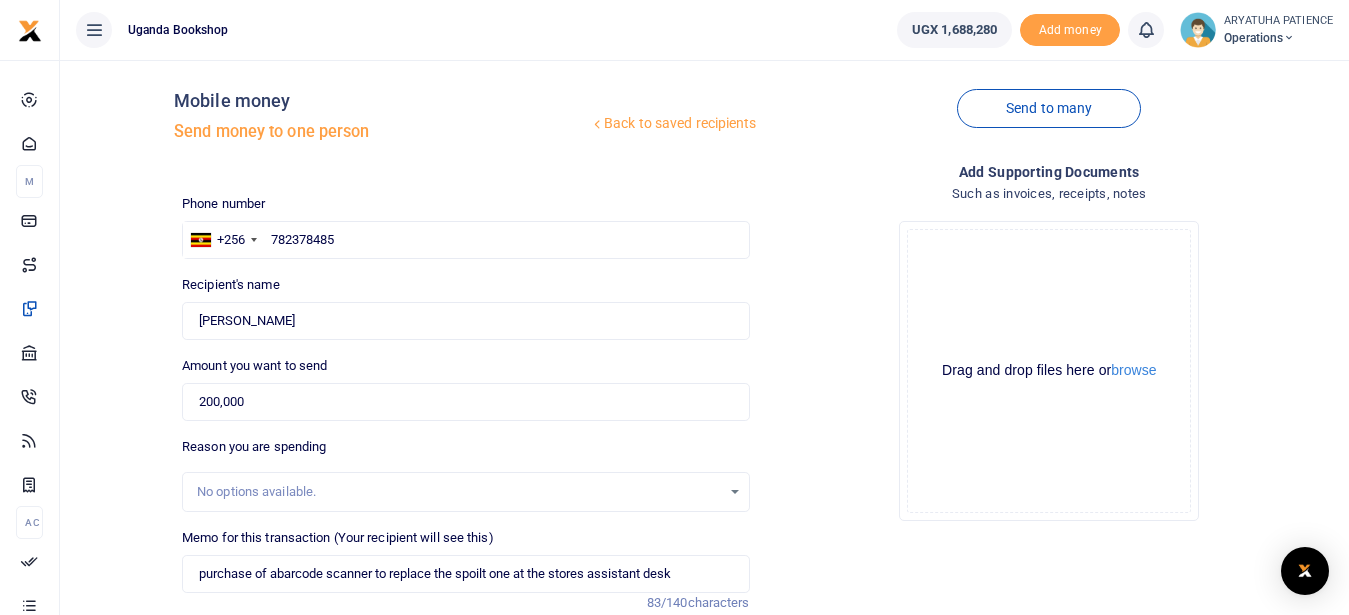 scroll, scrollTop: 0, scrollLeft: 0, axis: both 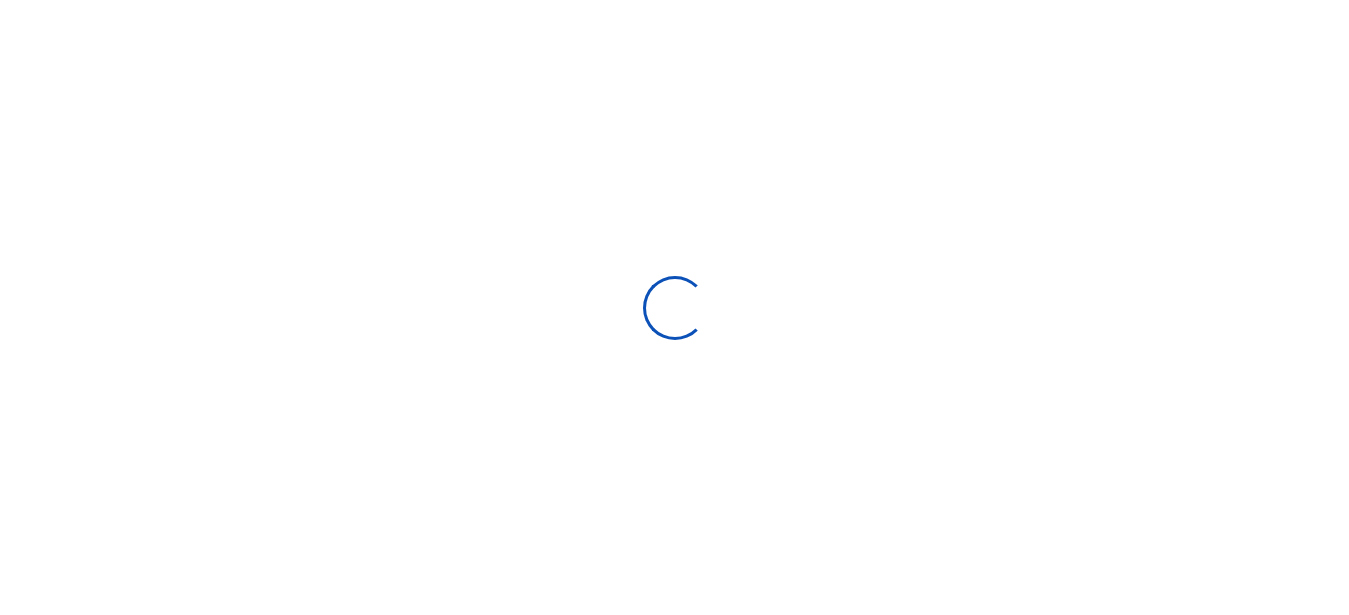 select on "Loading bundles" 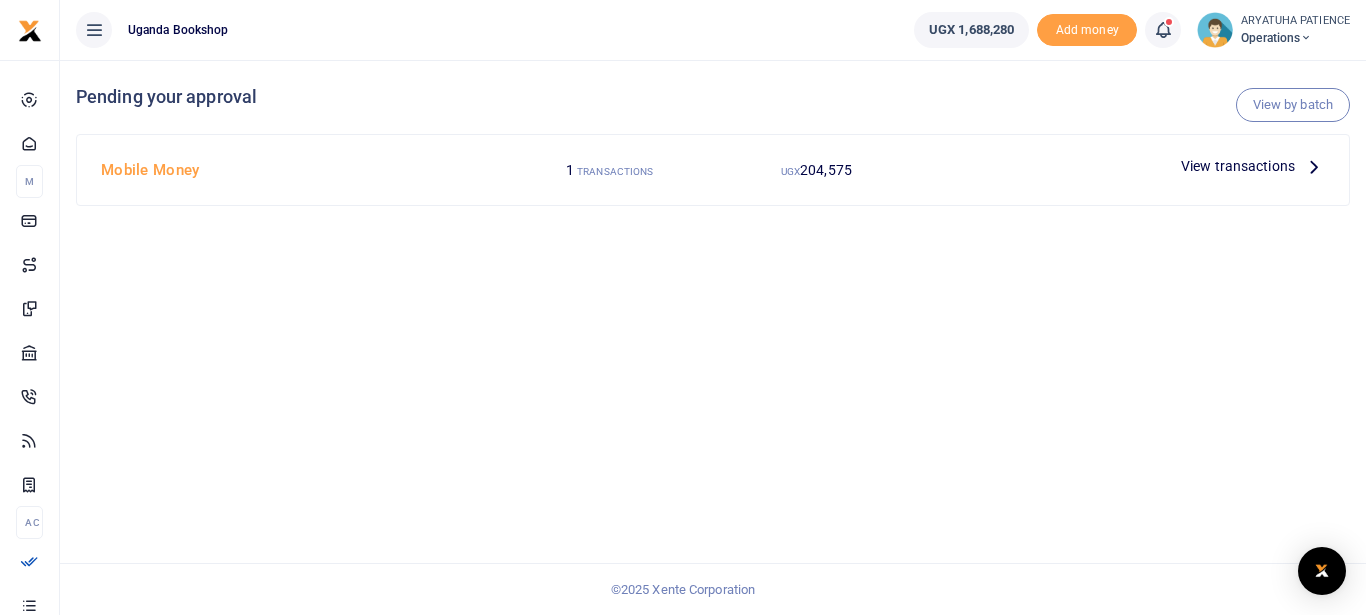 scroll, scrollTop: 0, scrollLeft: 0, axis: both 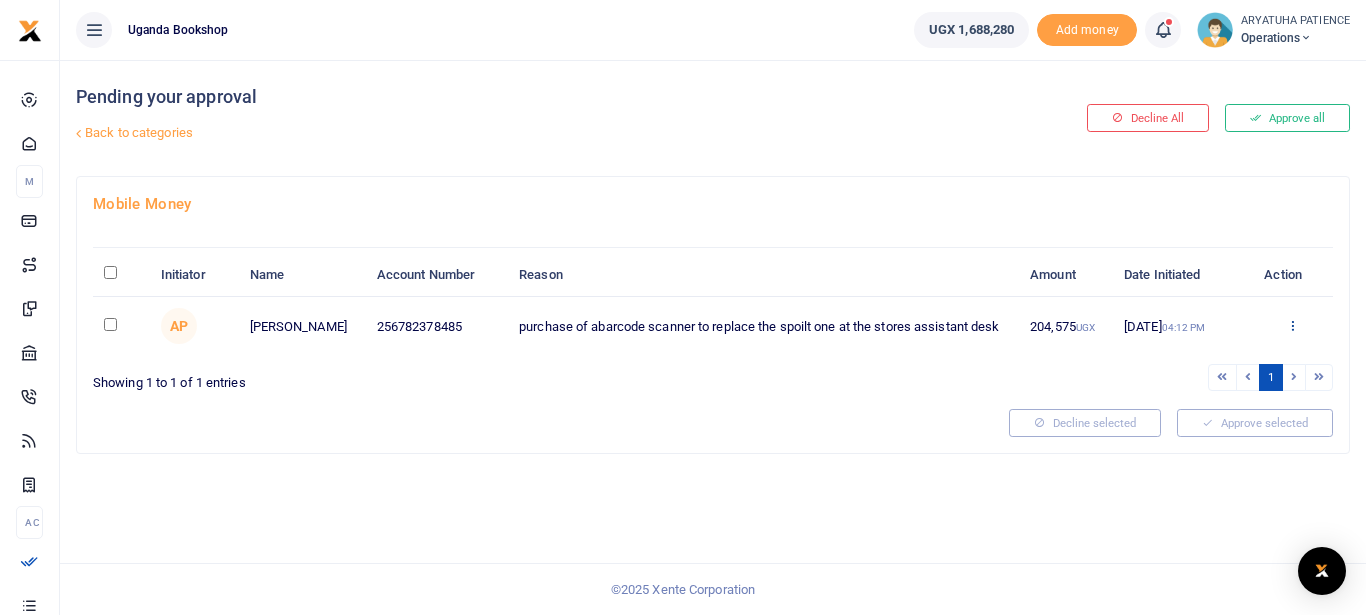 click at bounding box center (1292, 325) 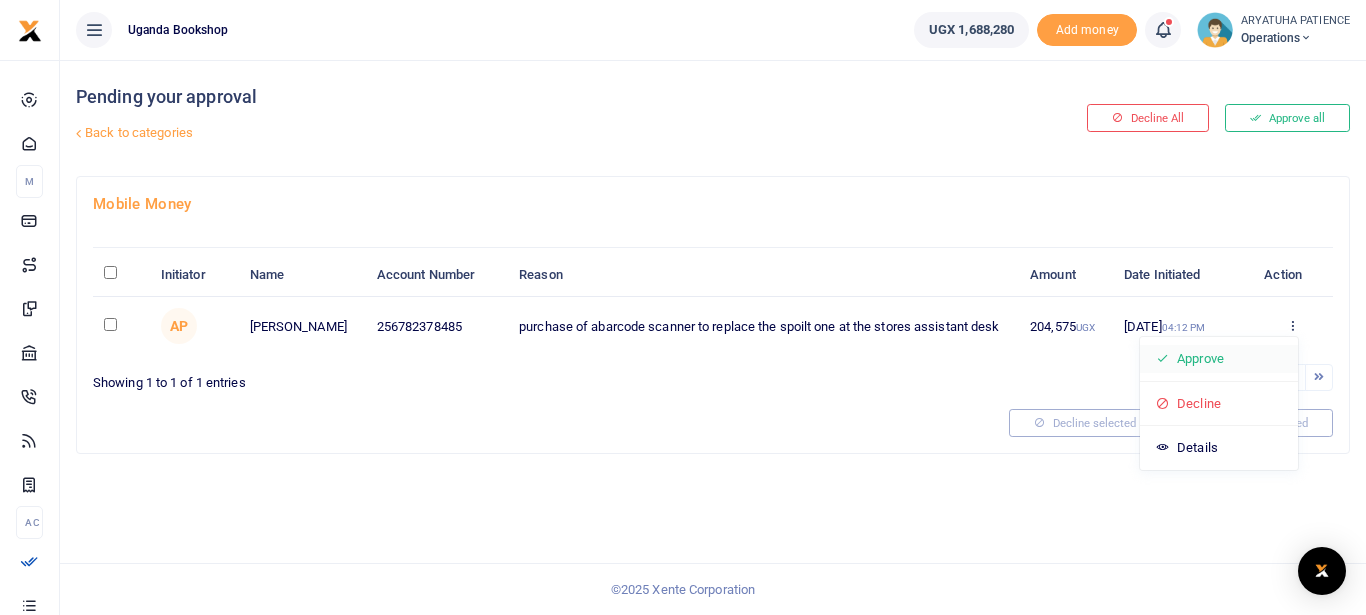 click on "Approve" at bounding box center [1219, 359] 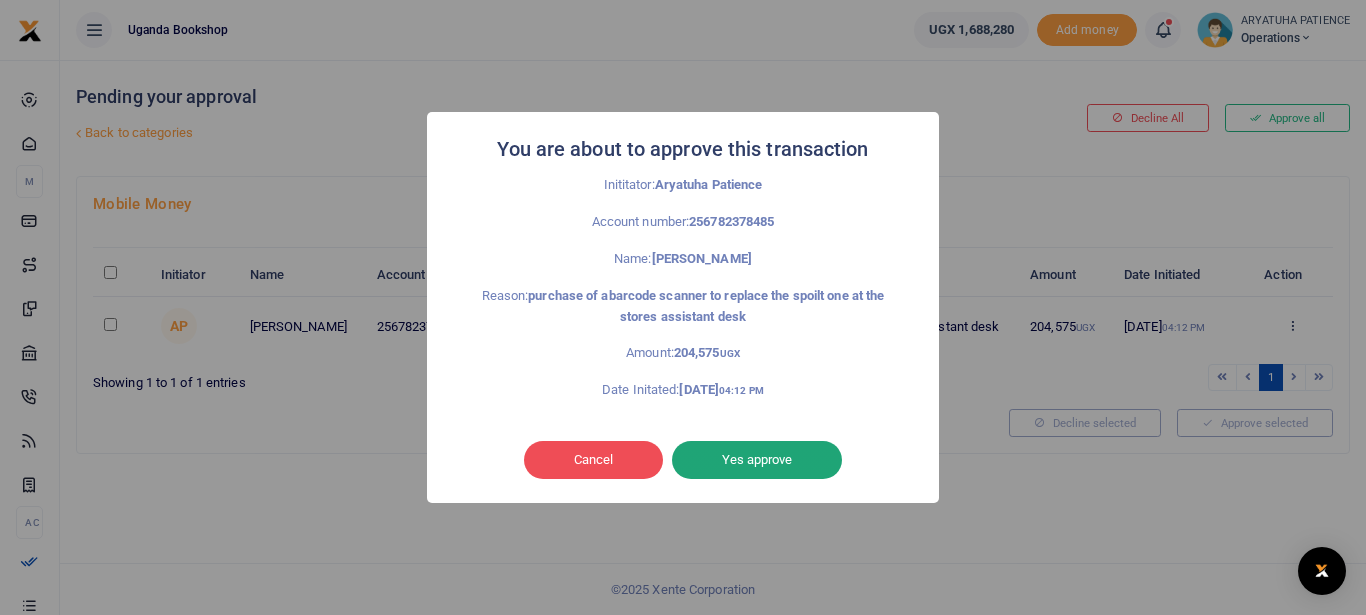click on "Yes approve" at bounding box center (757, 460) 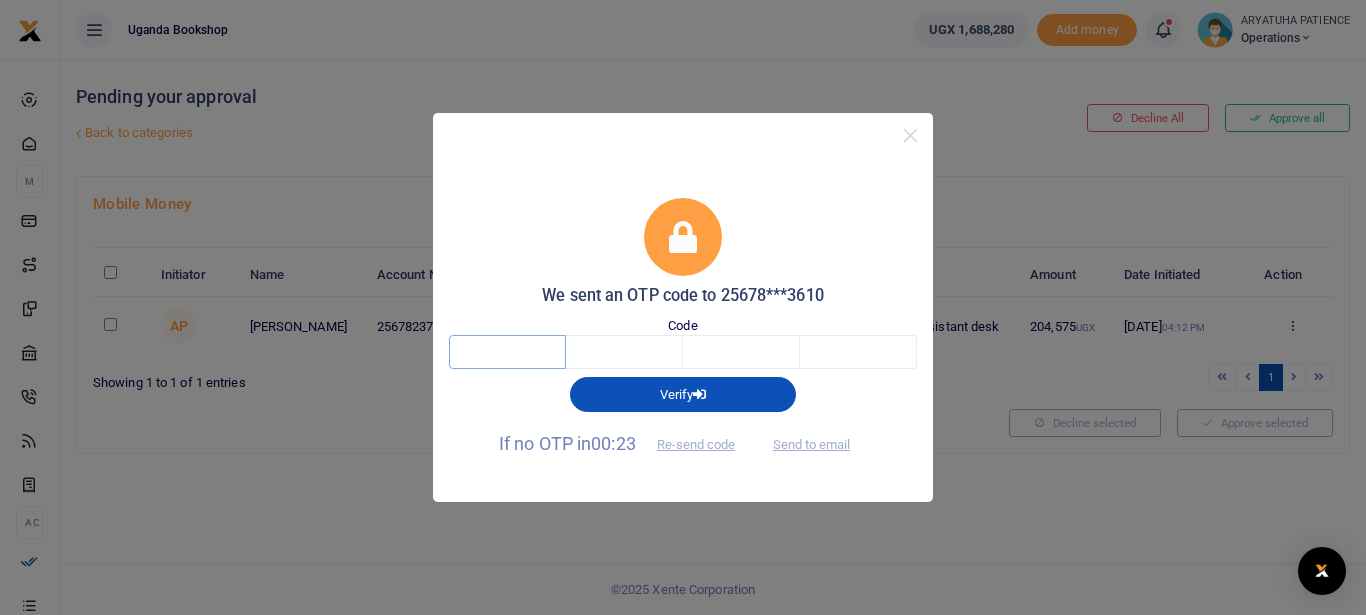 click at bounding box center [507, 352] 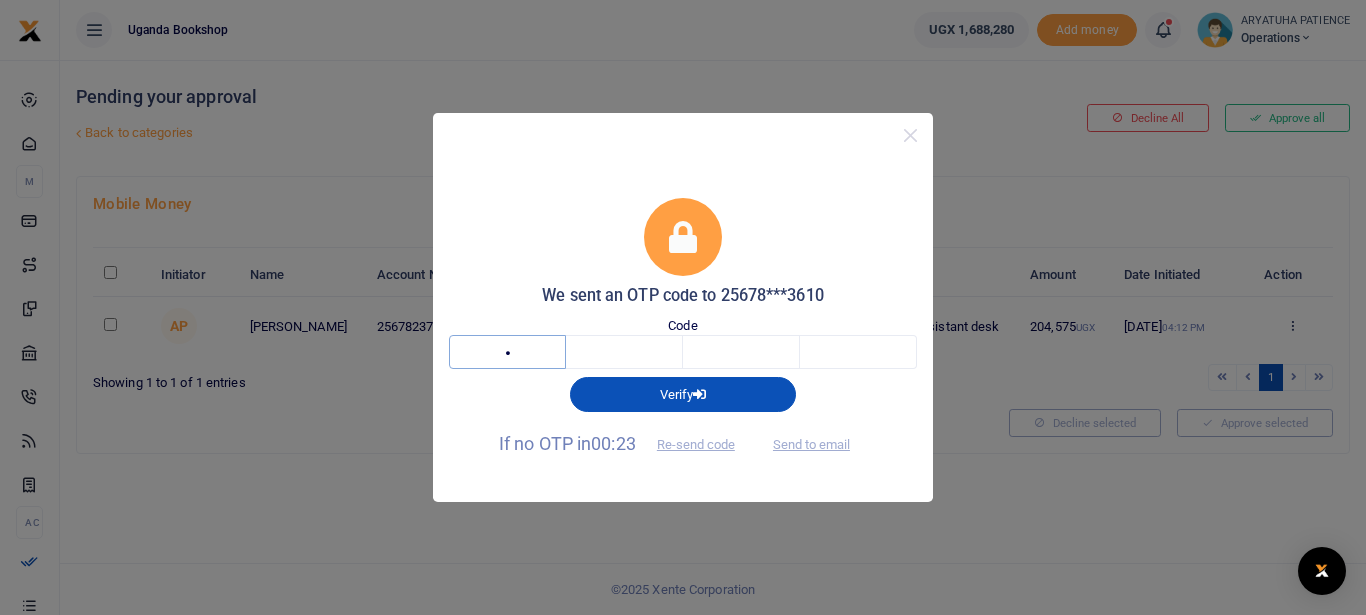 type on "1" 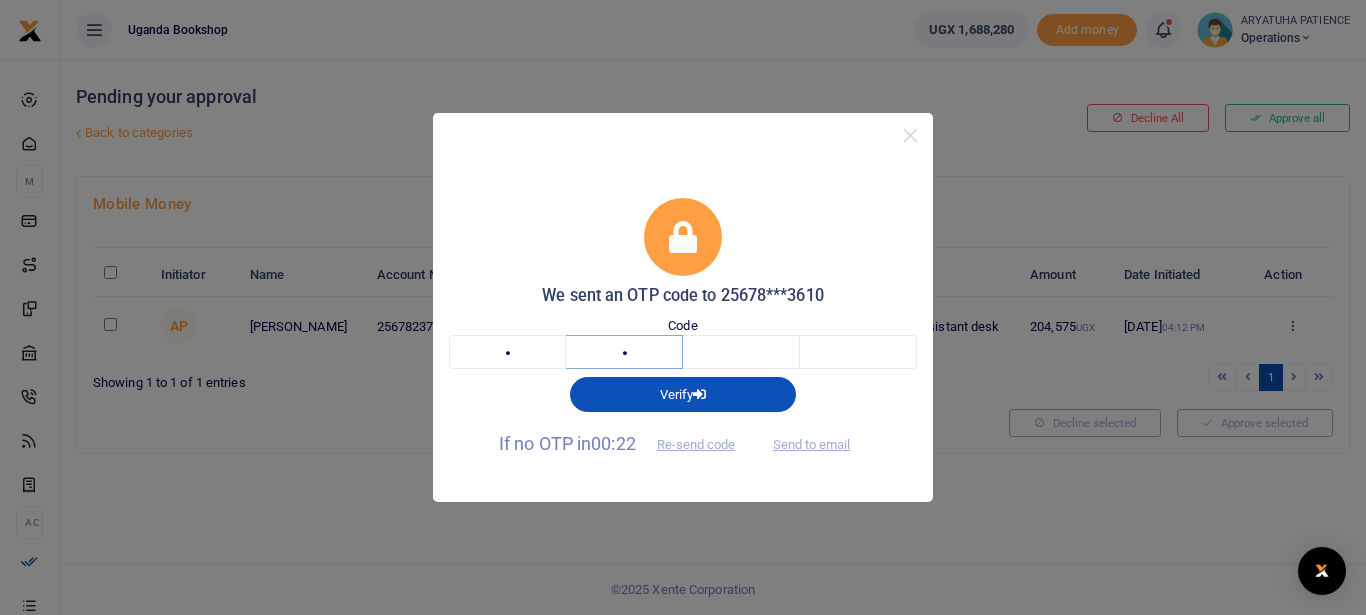 type on "2" 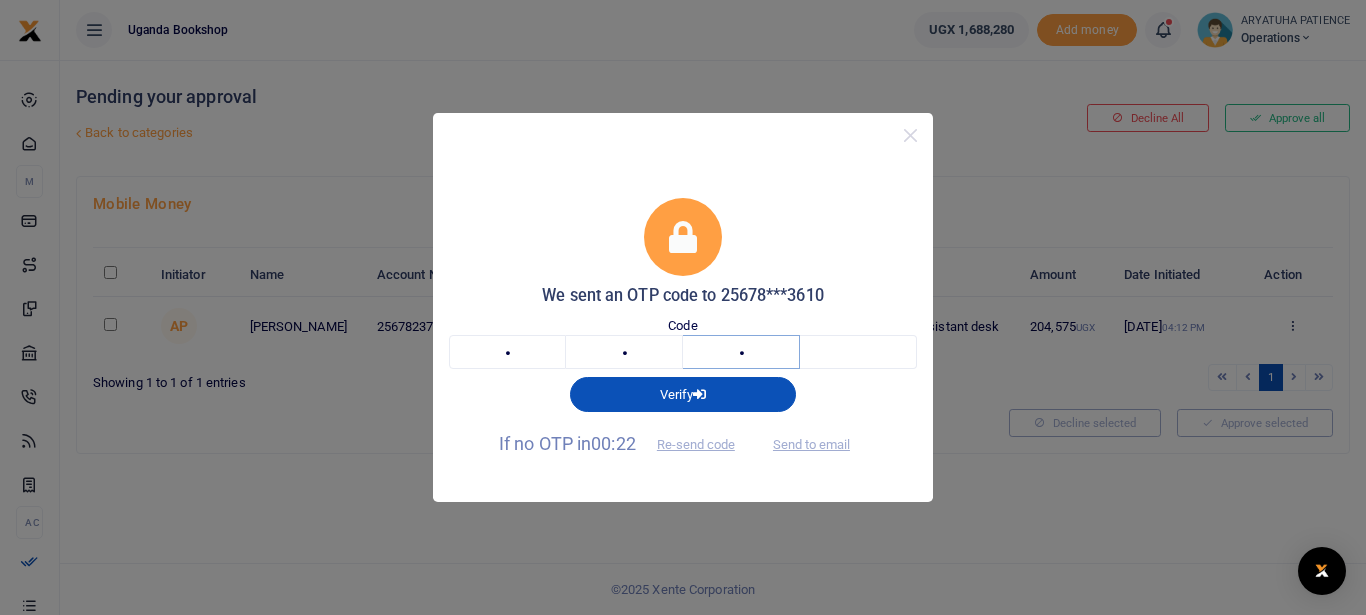 type on "3" 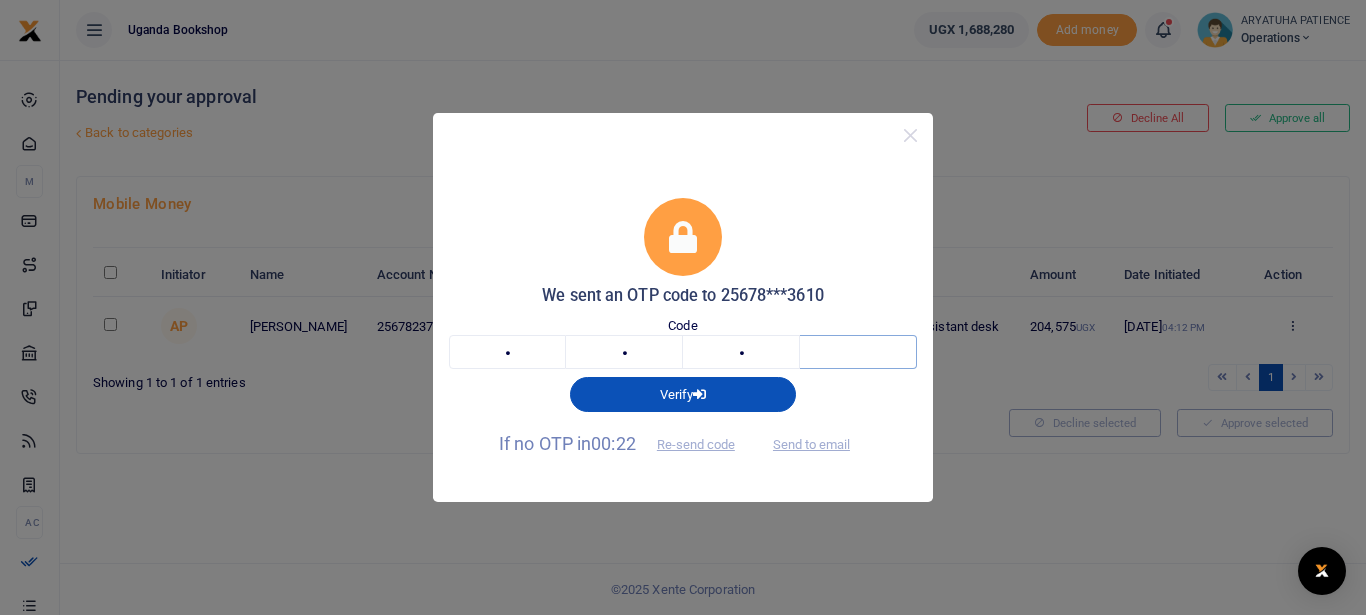 type on "0" 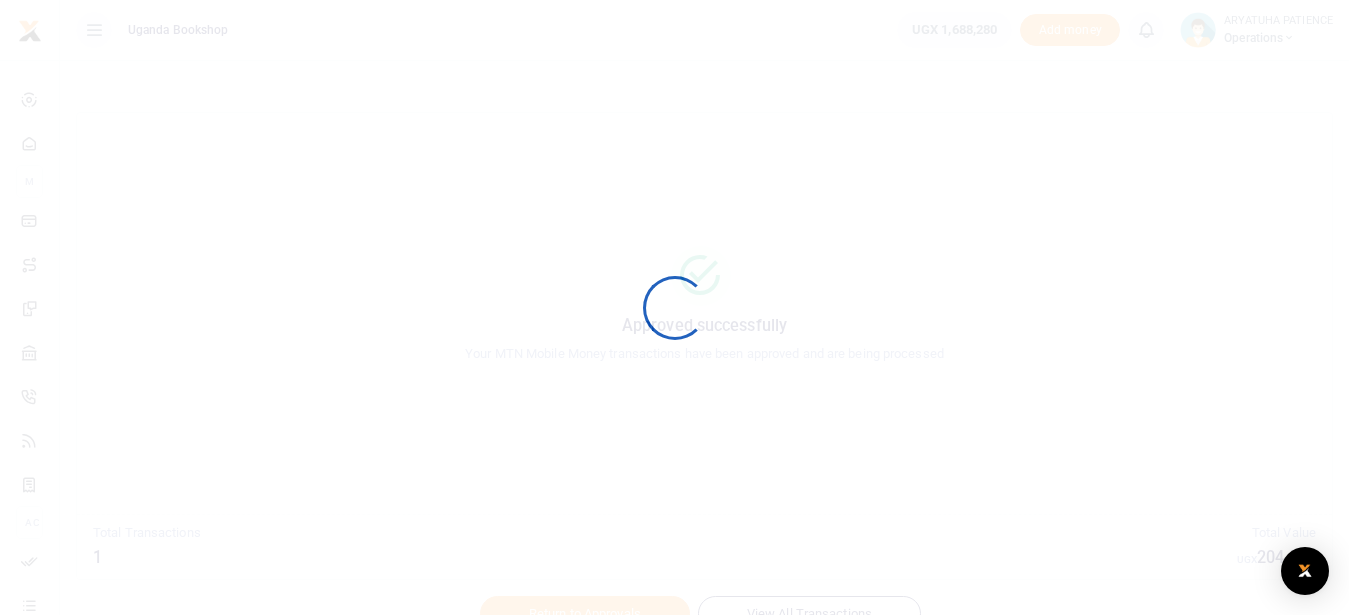 scroll, scrollTop: 0, scrollLeft: 0, axis: both 